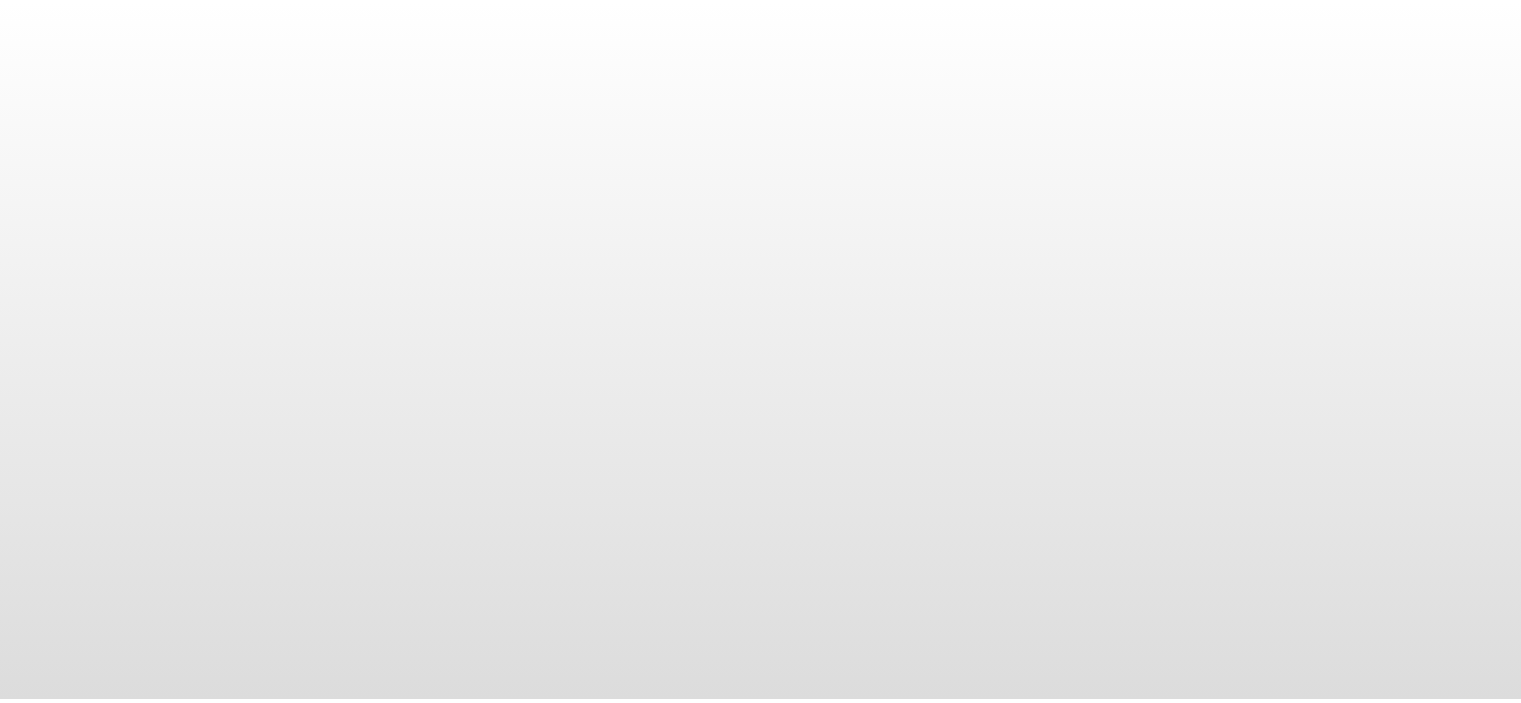 scroll, scrollTop: 0, scrollLeft: 0, axis: both 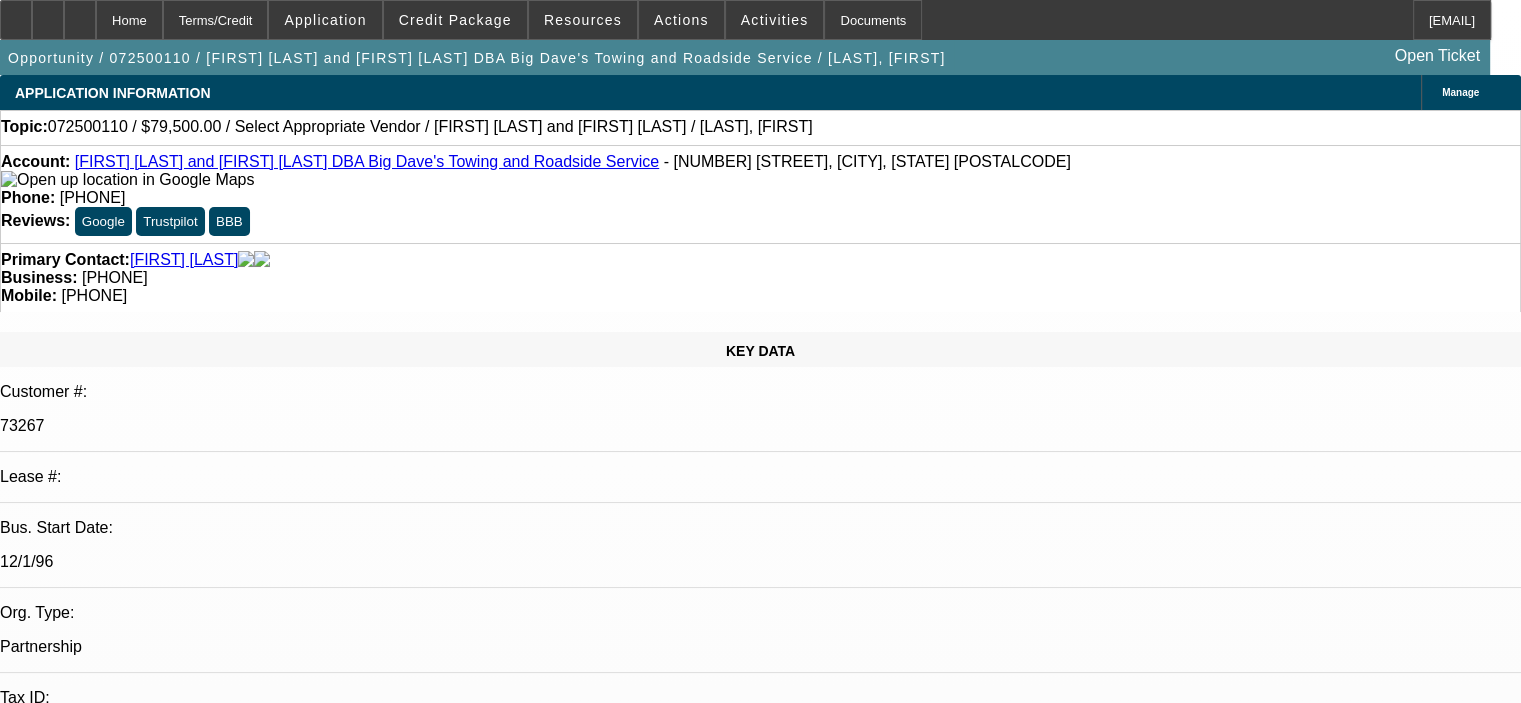 select on "0" 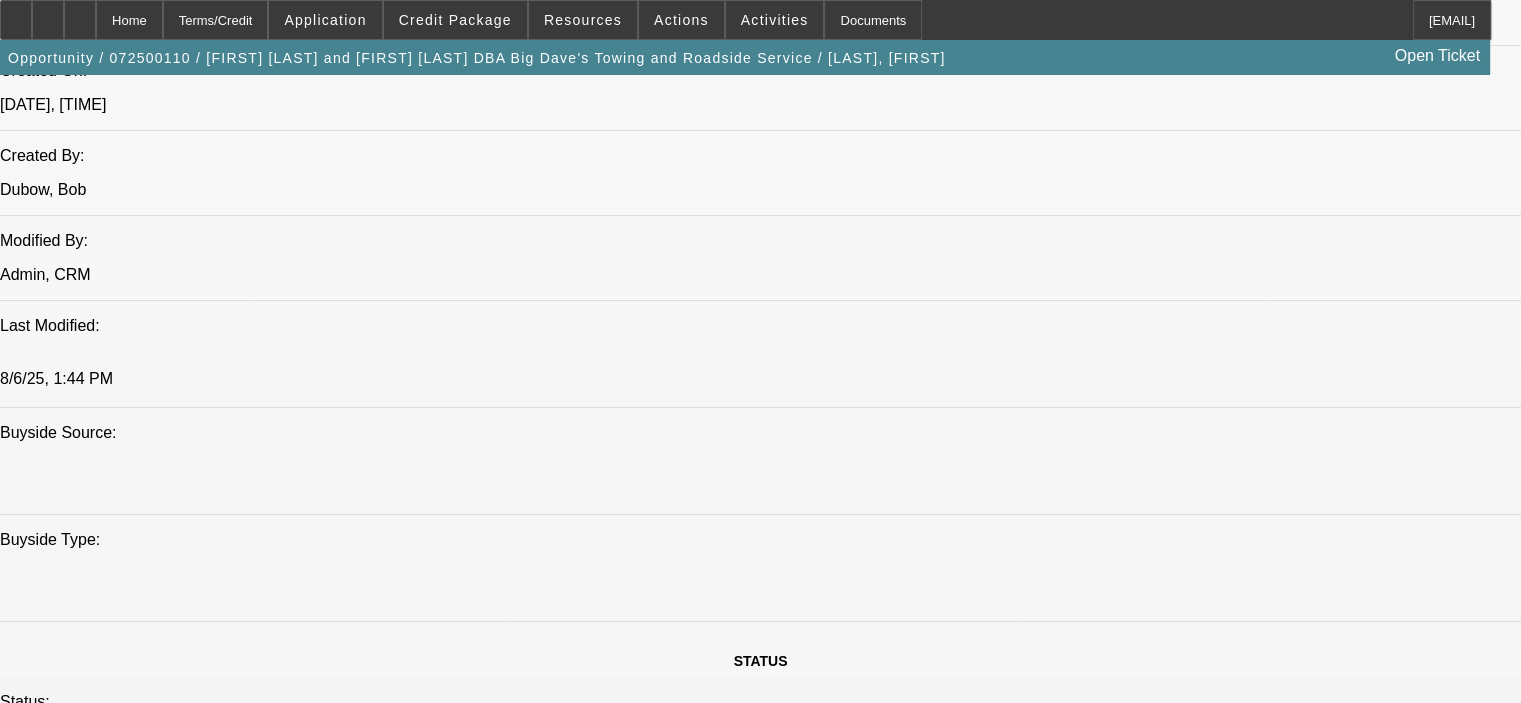 scroll, scrollTop: 1700, scrollLeft: 0, axis: vertical 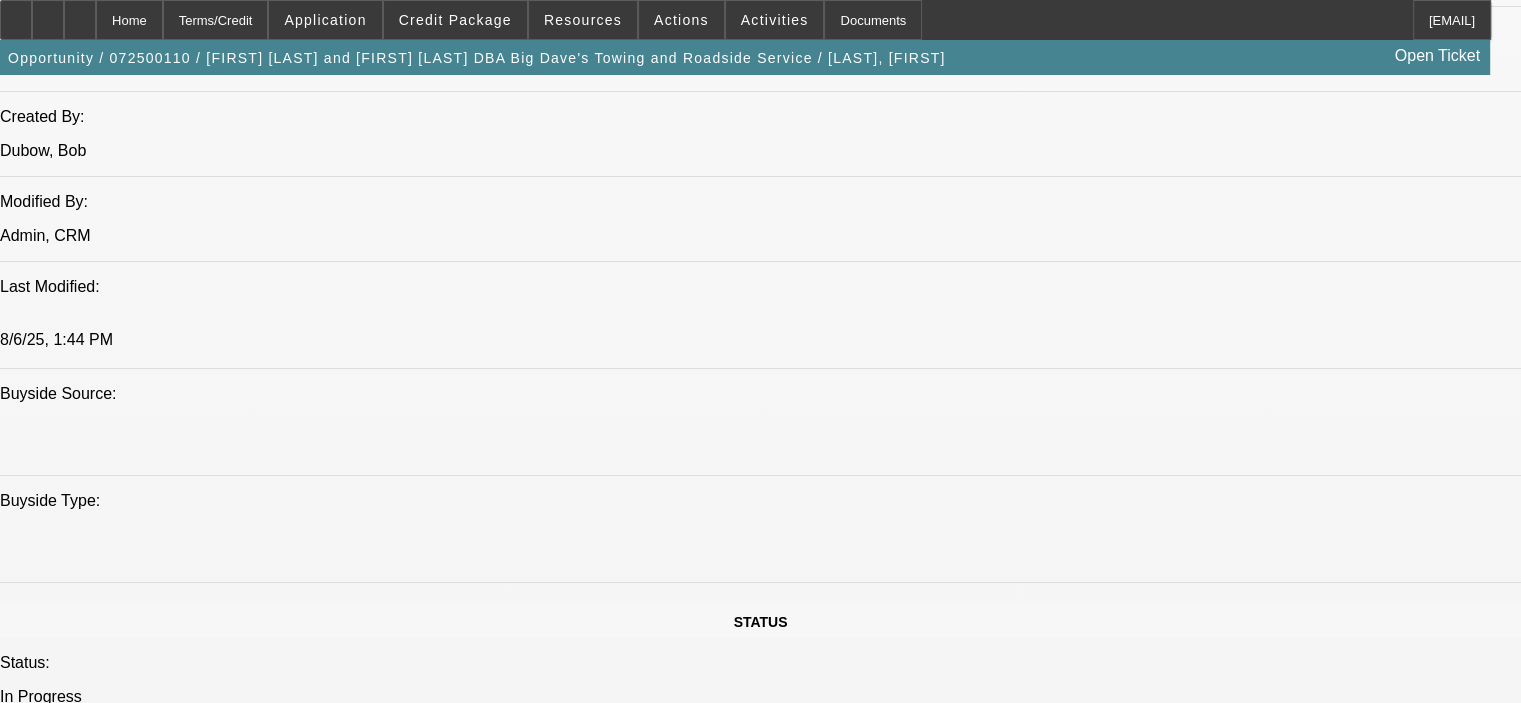 click on "012200119 / $29,000.00 / Brush Chief Mower / Trails West Inc. / [FIRST] [LAST] / [LAST], [FIRST]" at bounding box center (452, 2135) 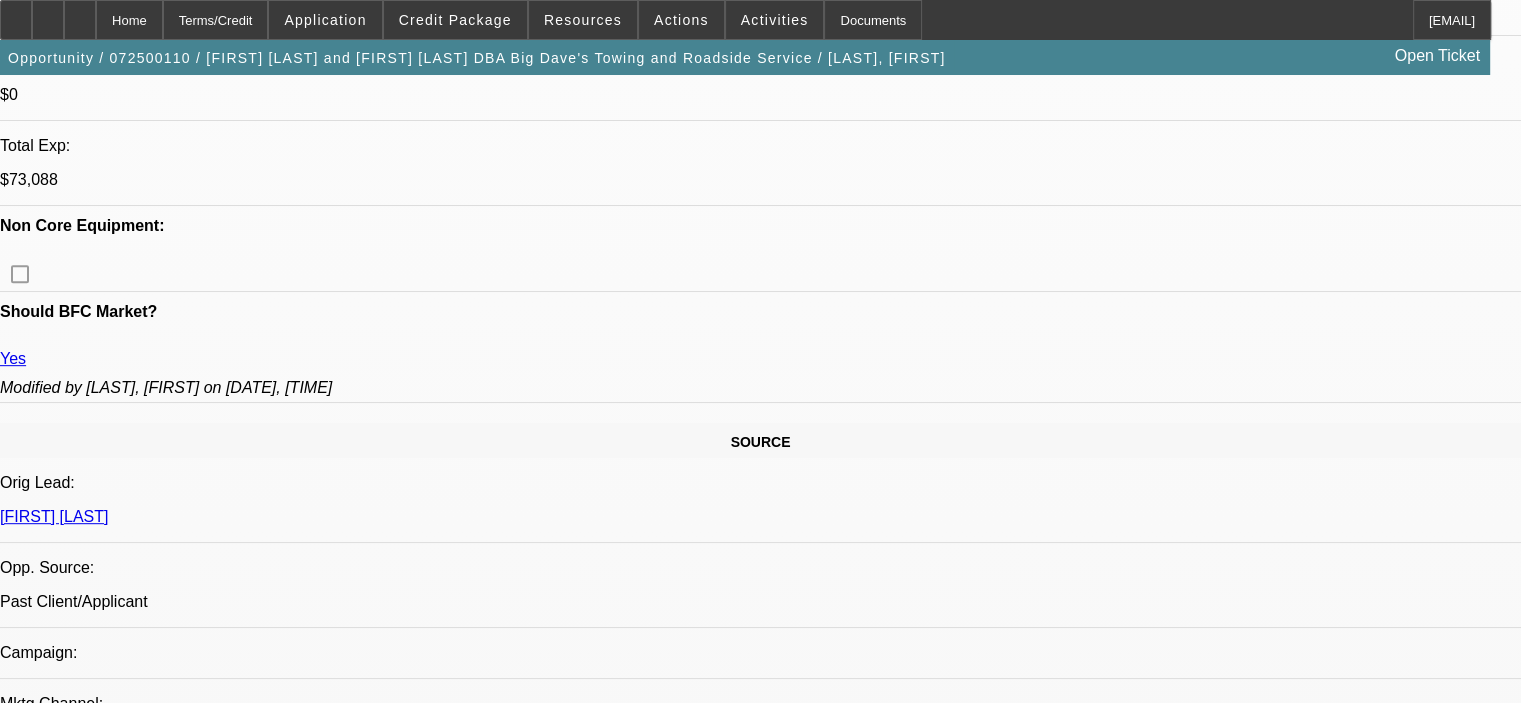 scroll, scrollTop: 700, scrollLeft: 0, axis: vertical 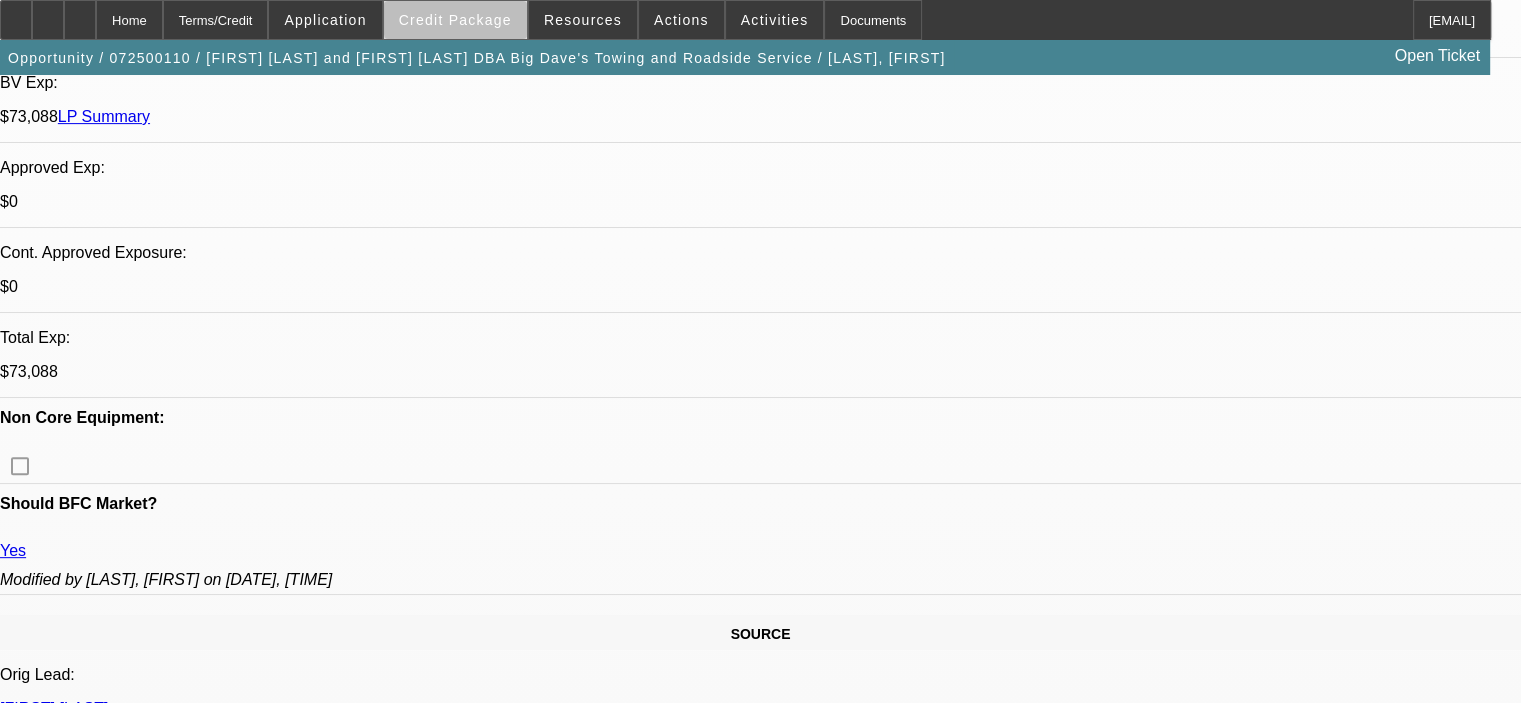 click on "Credit Package" at bounding box center (455, 20) 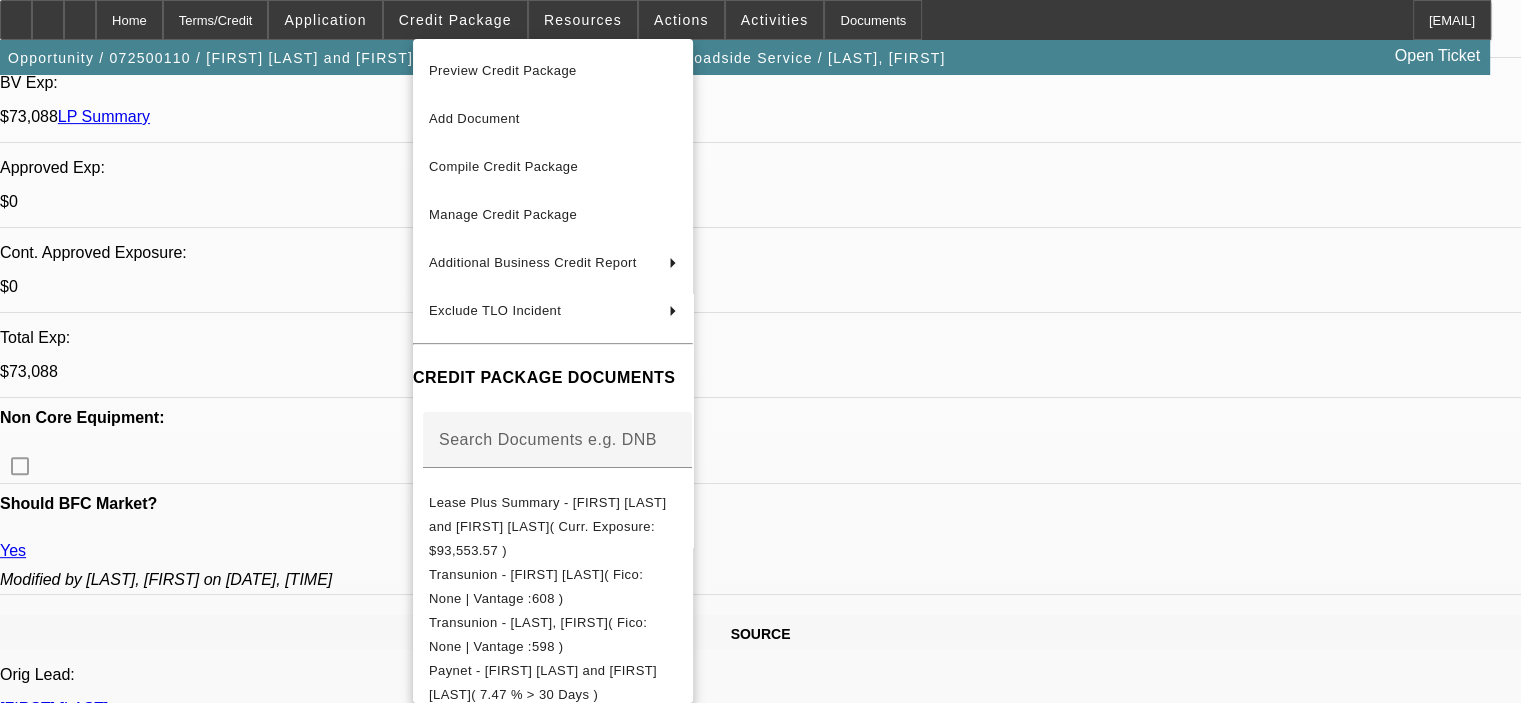 click at bounding box center [760, 351] 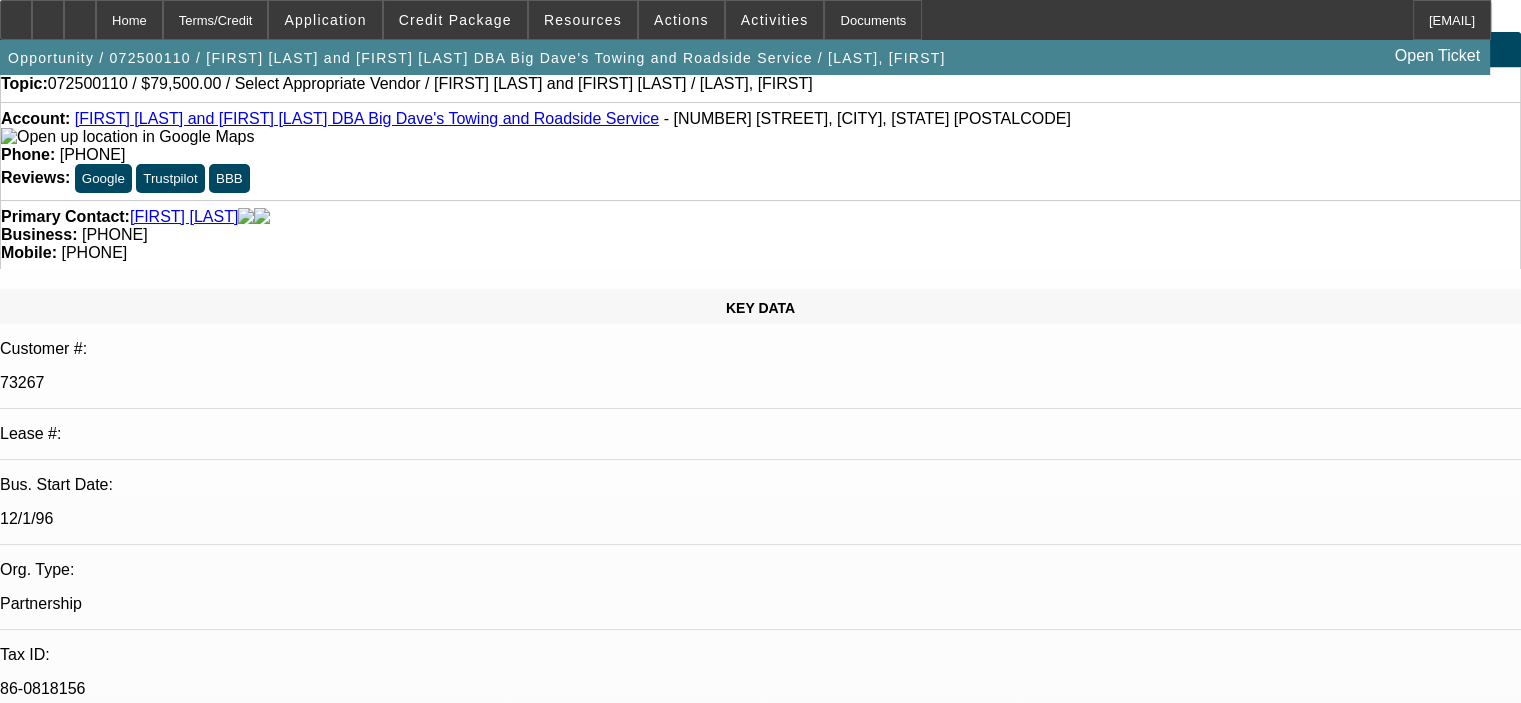 scroll, scrollTop: 0, scrollLeft: 0, axis: both 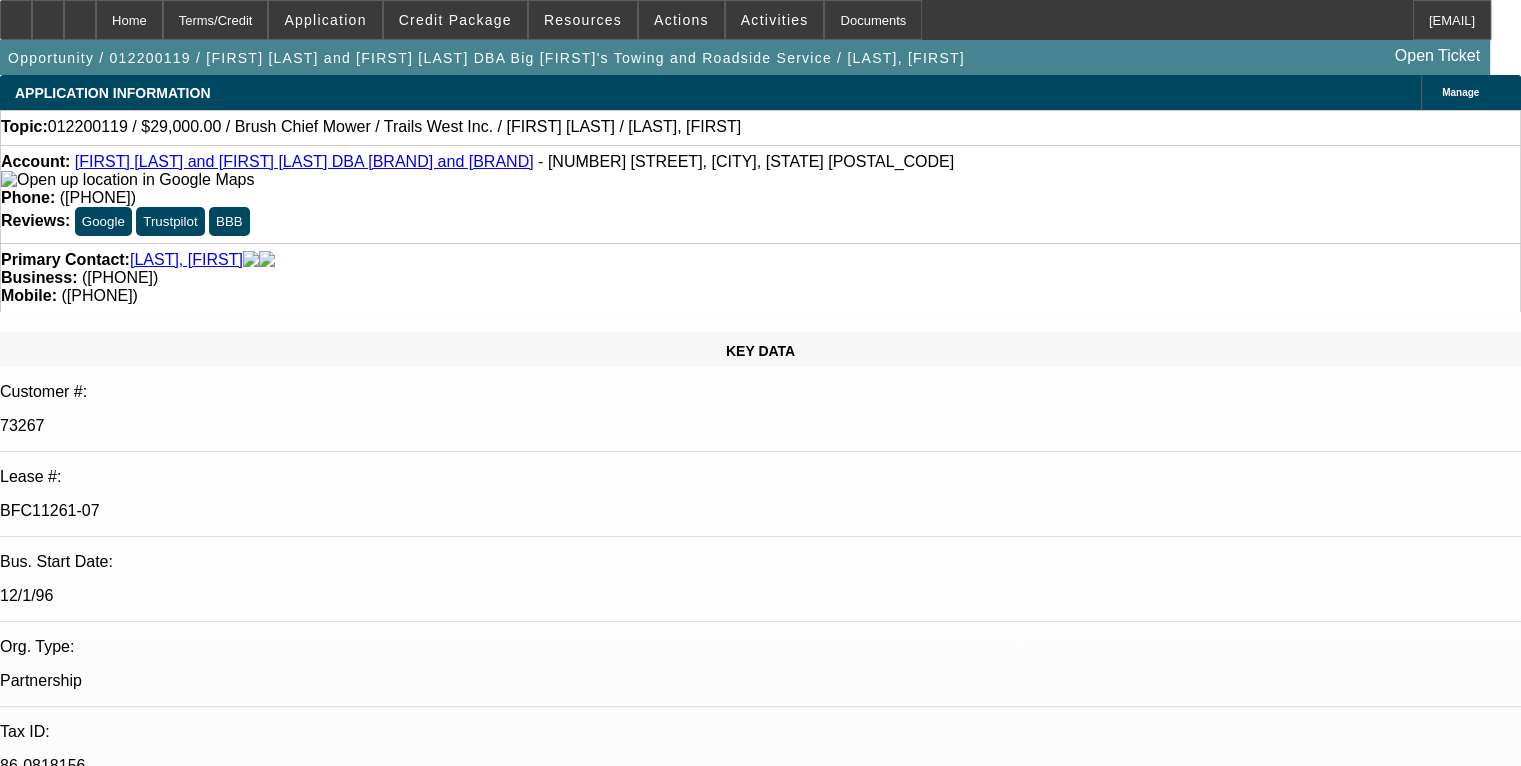 select on "0" 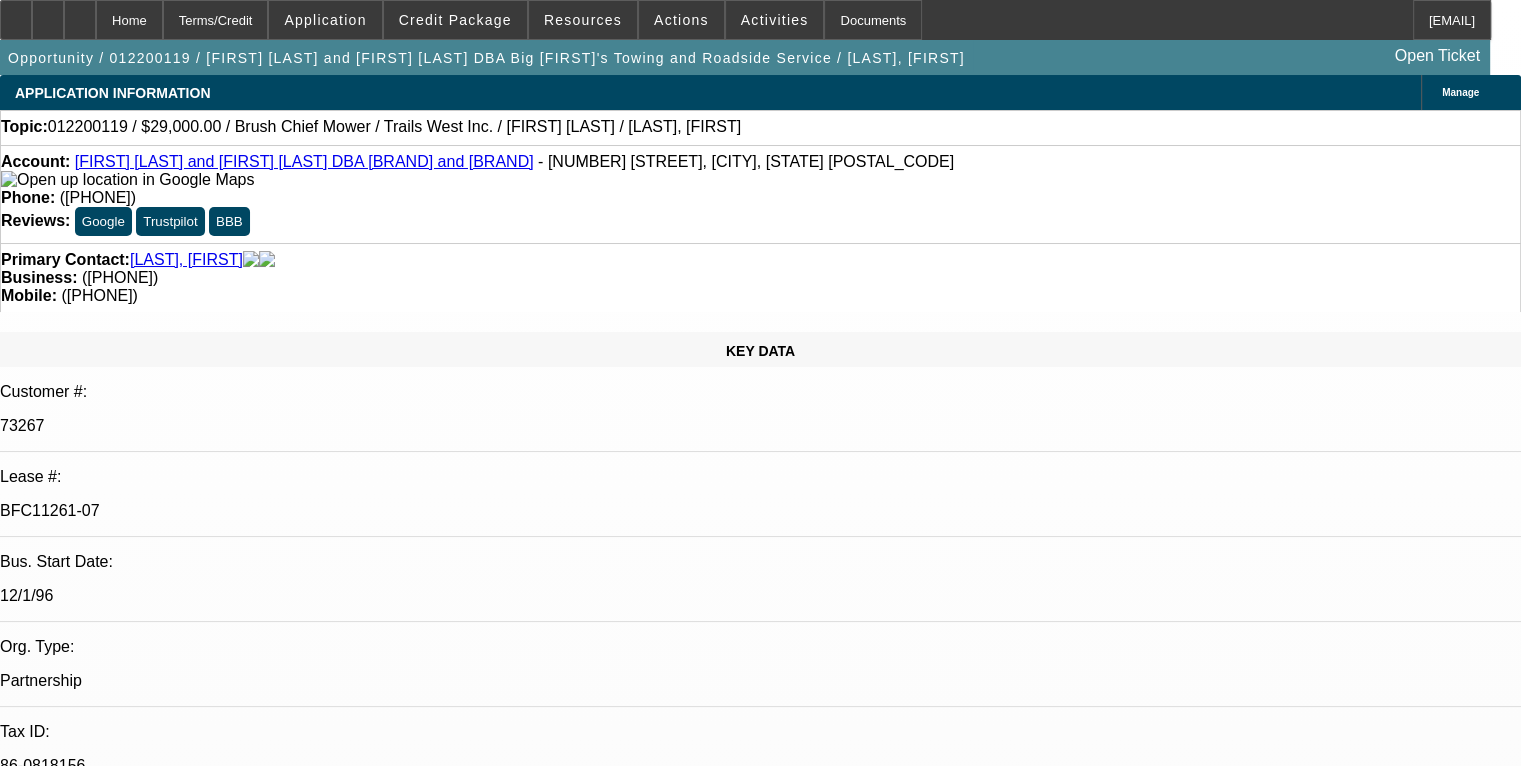 select on "1" 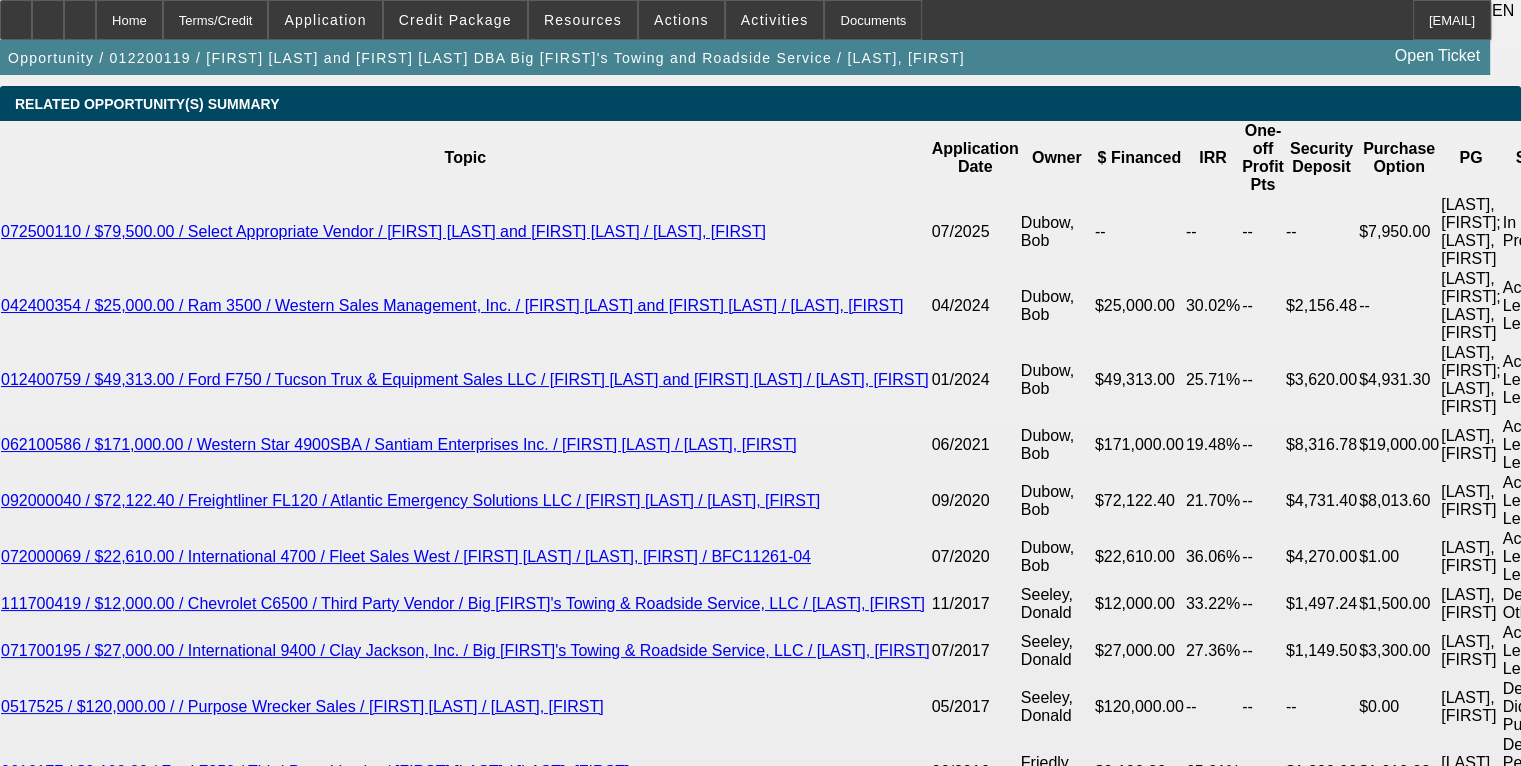 scroll, scrollTop: 3600, scrollLeft: 0, axis: vertical 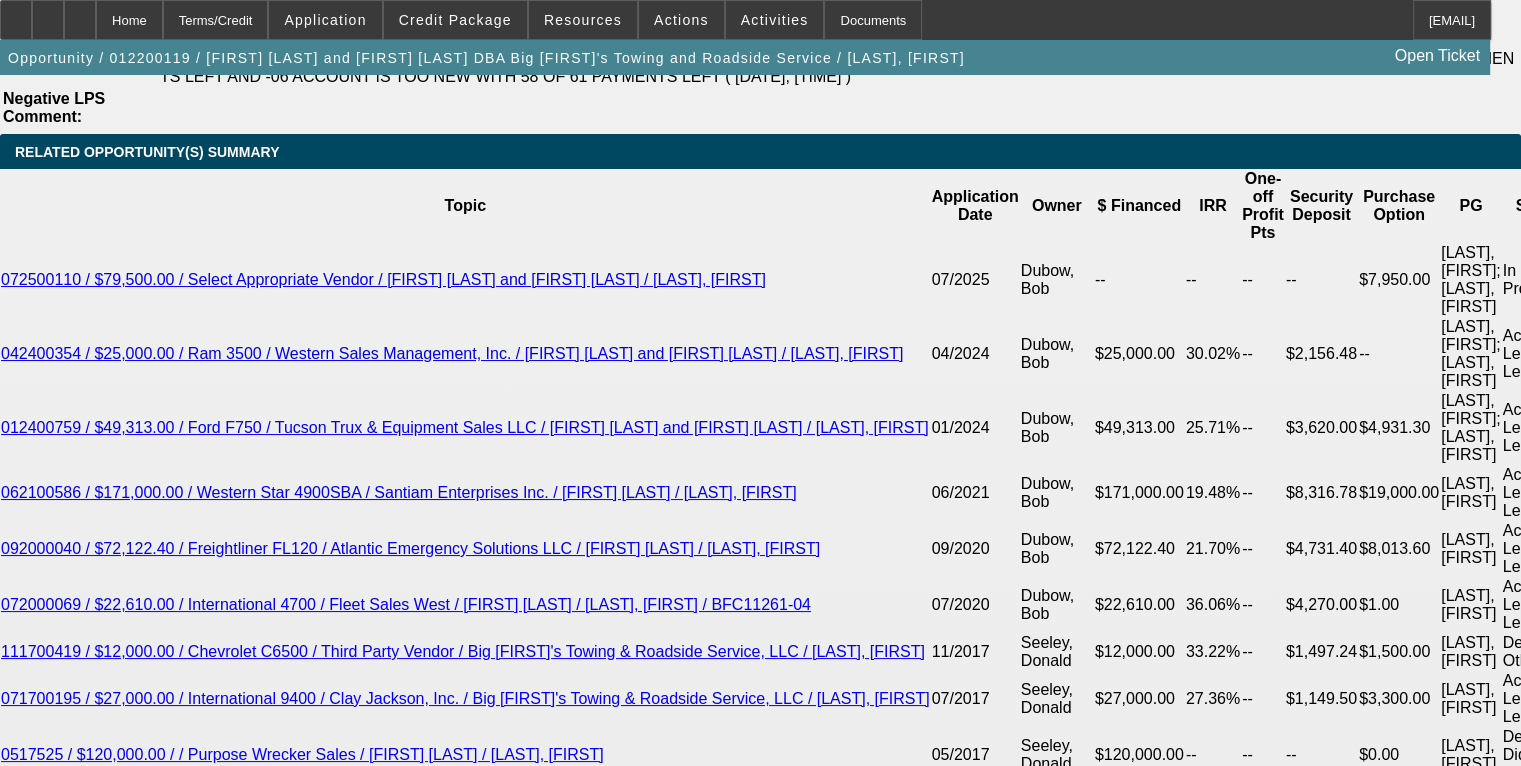 click at bounding box center (827, 2209) 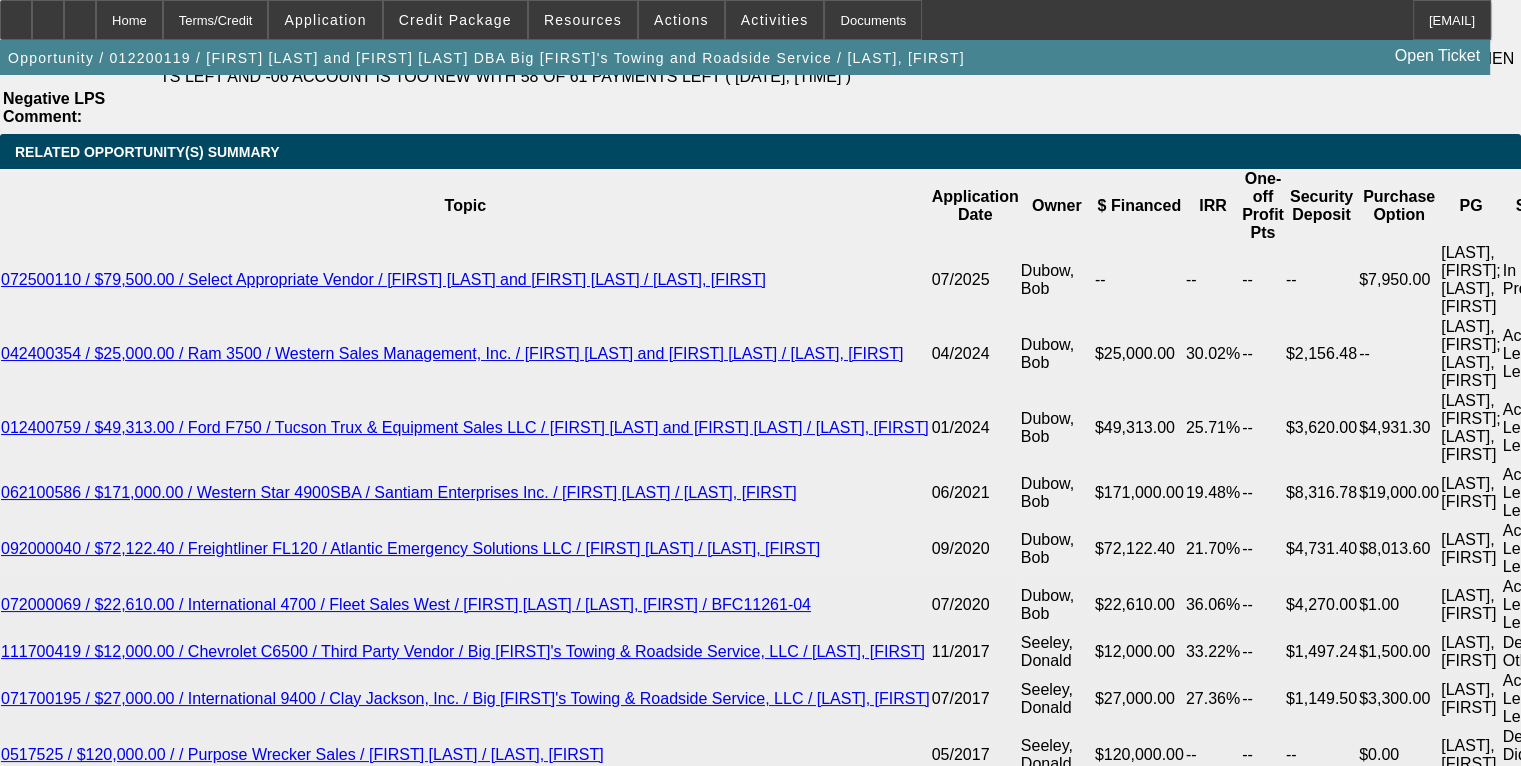 select on "0.1" 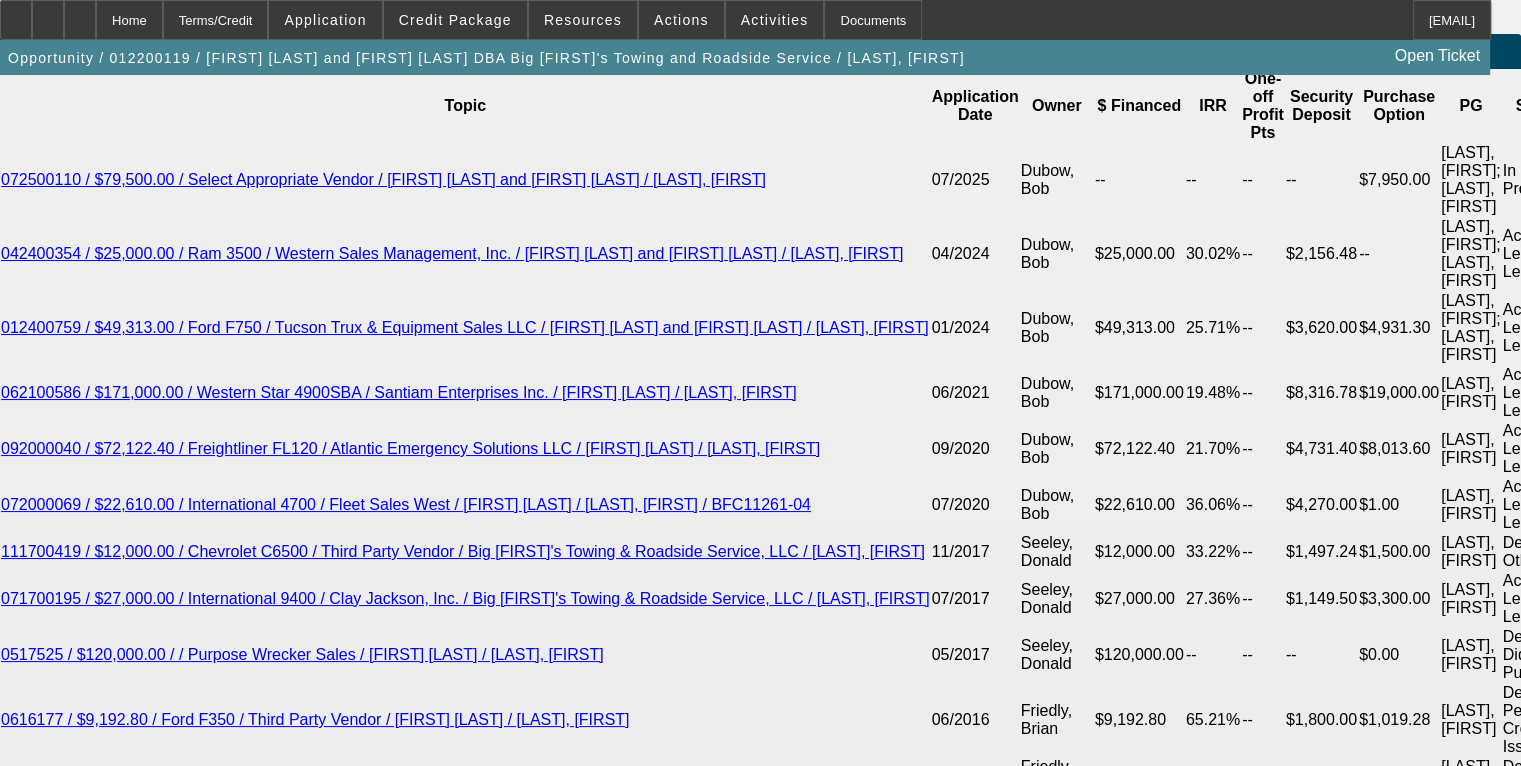 scroll, scrollTop: 3700, scrollLeft: 0, axis: vertical 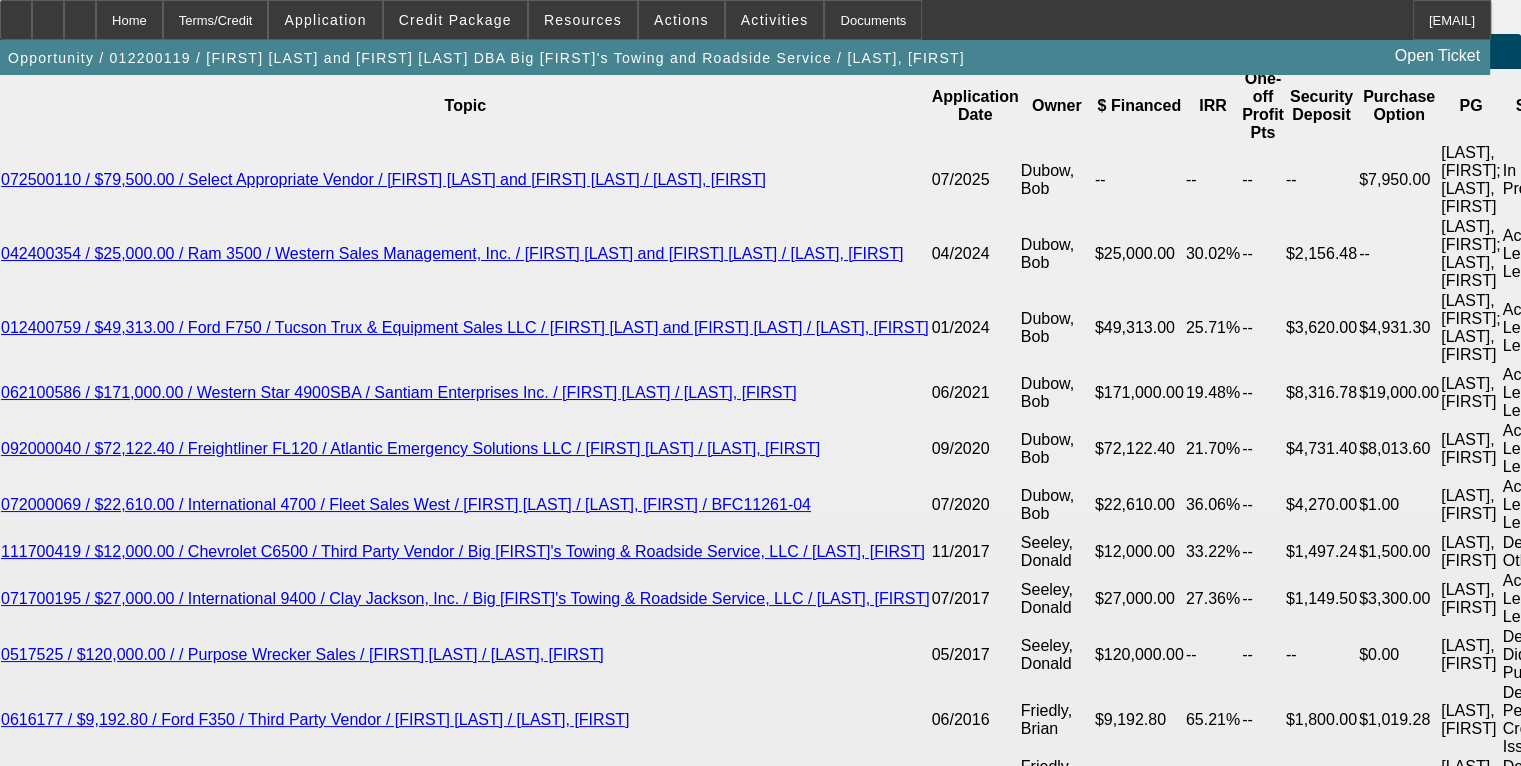 select on "0" 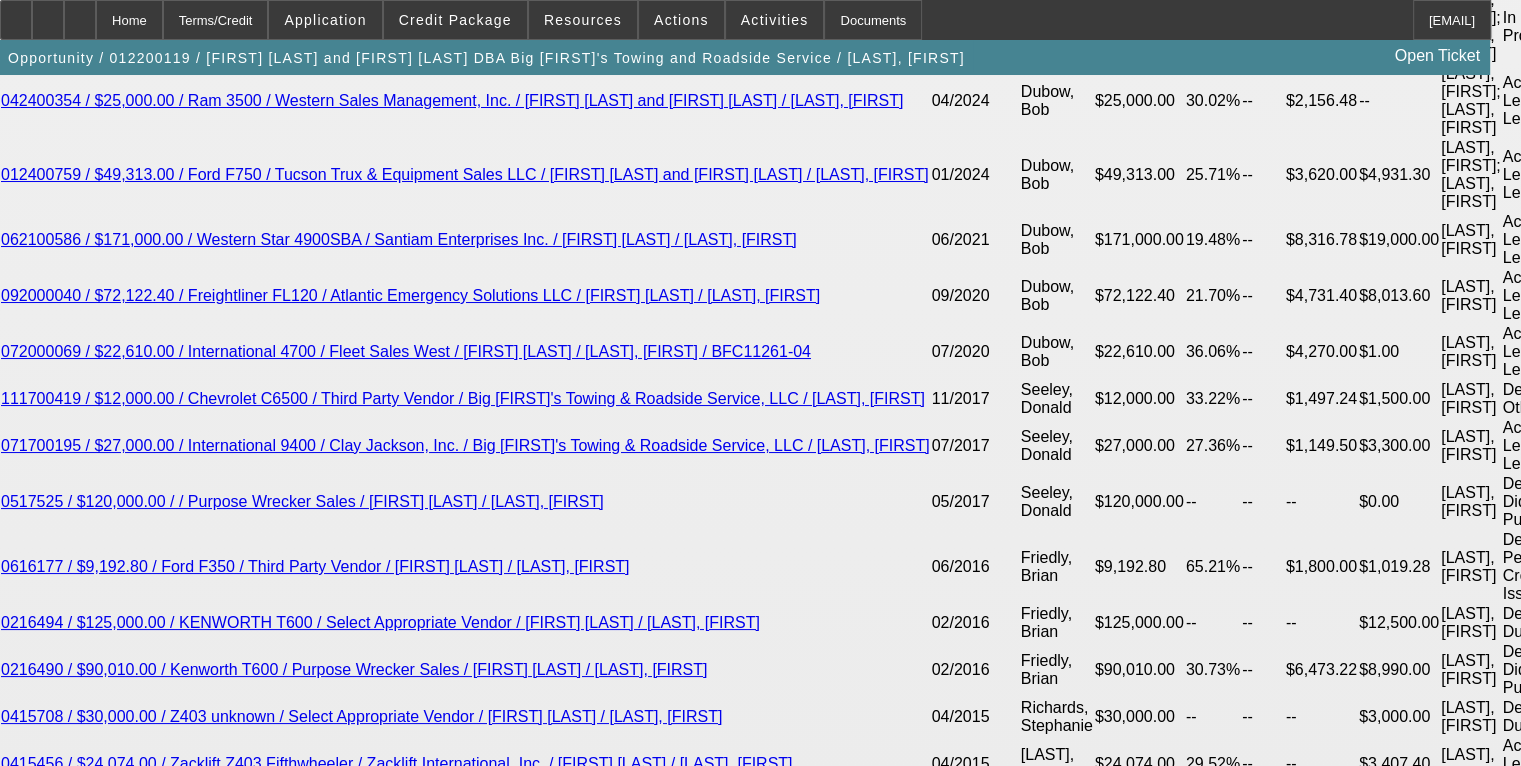 scroll, scrollTop: 3900, scrollLeft: 0, axis: vertical 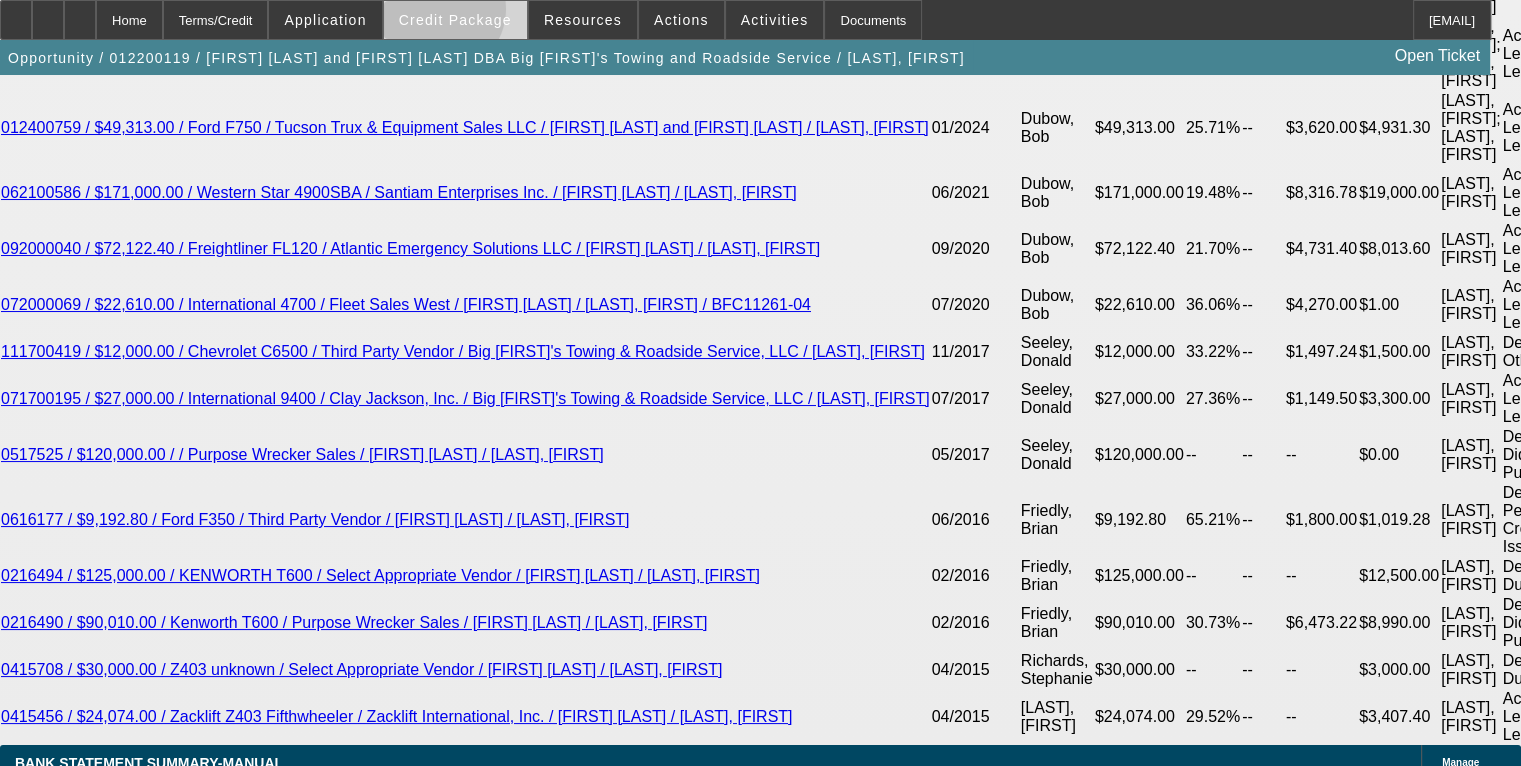 click on "Credit Package" at bounding box center [455, 20] 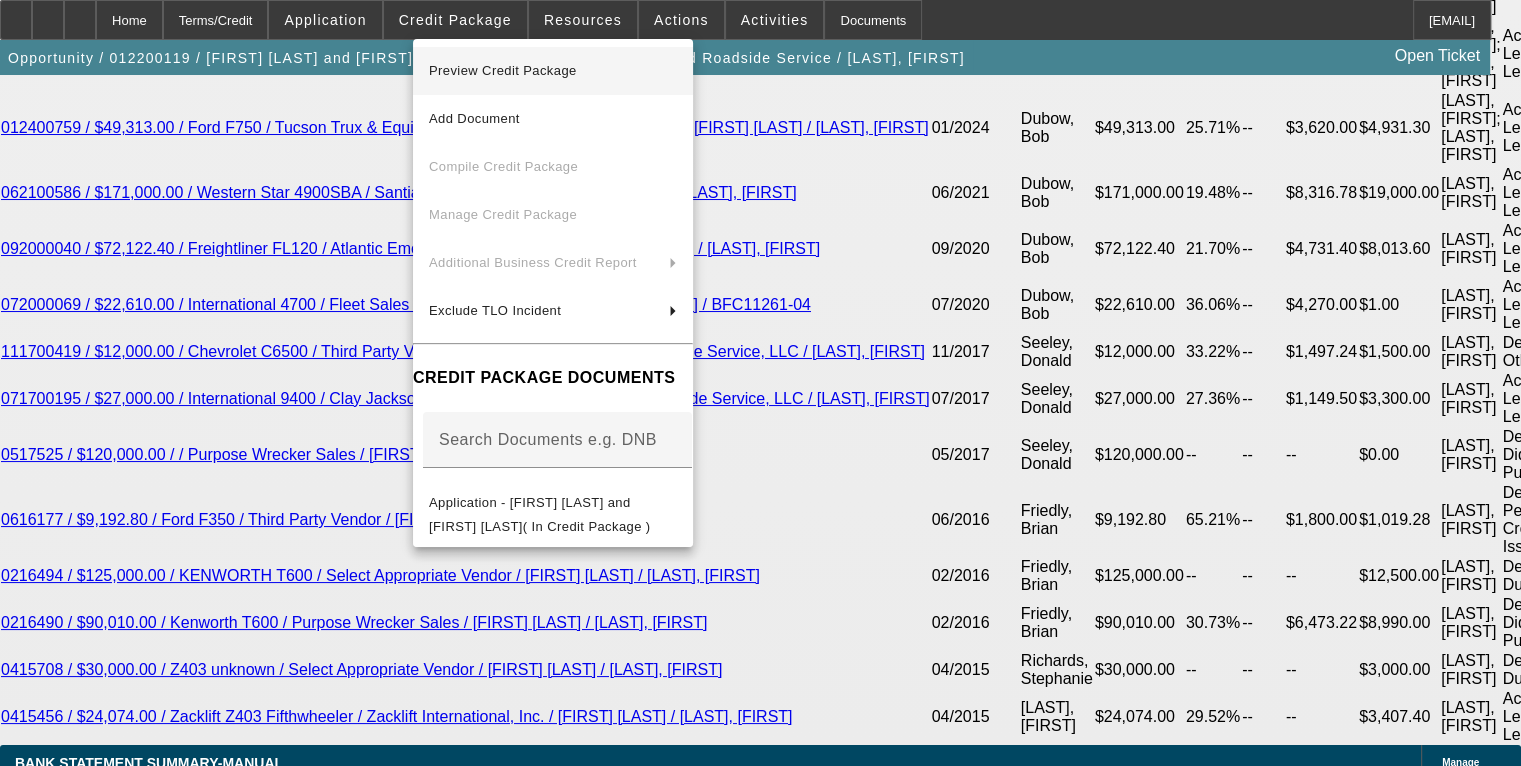 click on "Preview Credit Package" at bounding box center [553, 71] 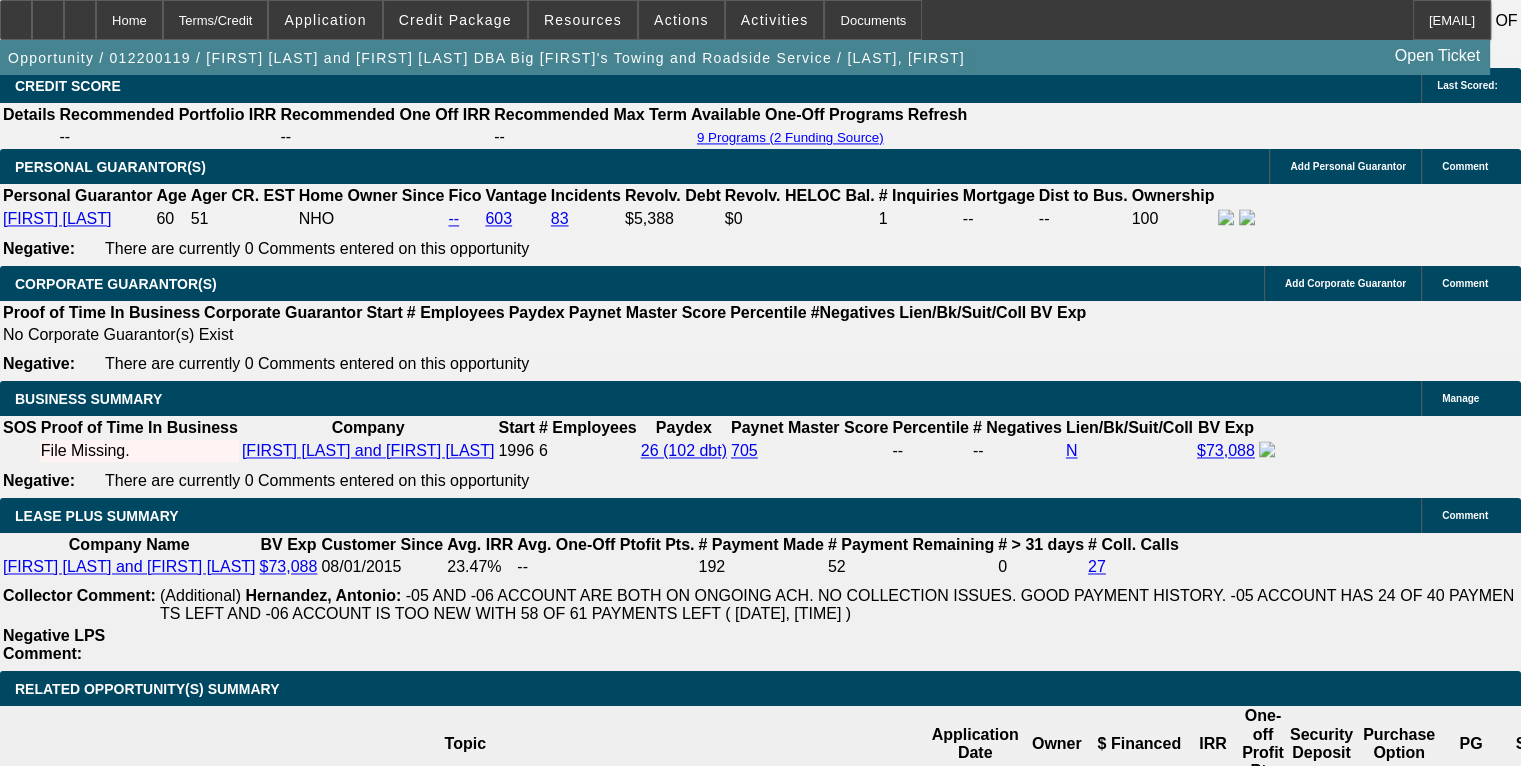 scroll, scrollTop: 3163, scrollLeft: 0, axis: vertical 